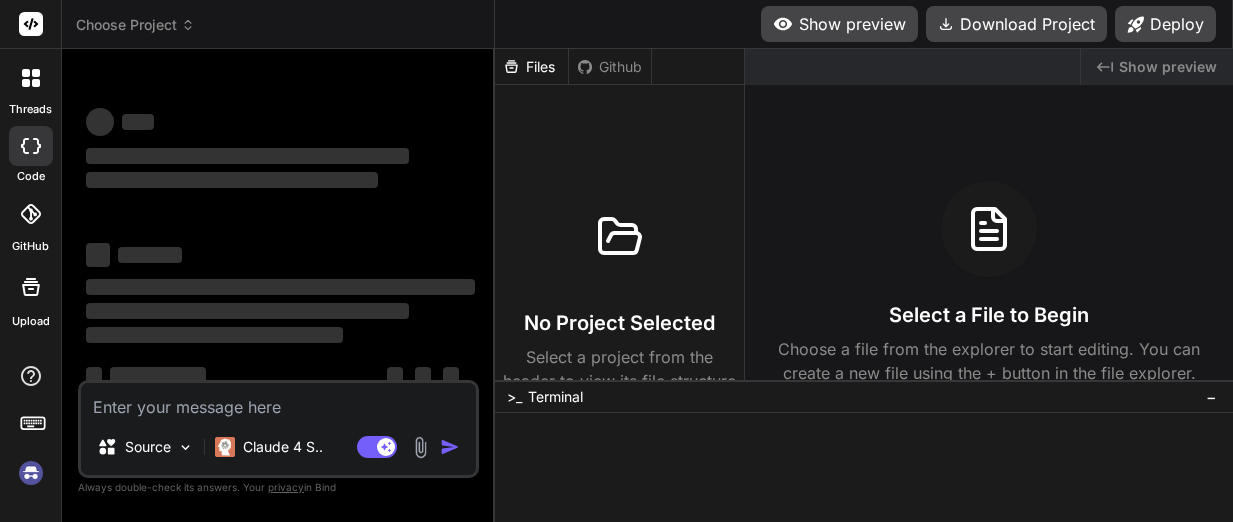 scroll, scrollTop: 0, scrollLeft: 0, axis: both 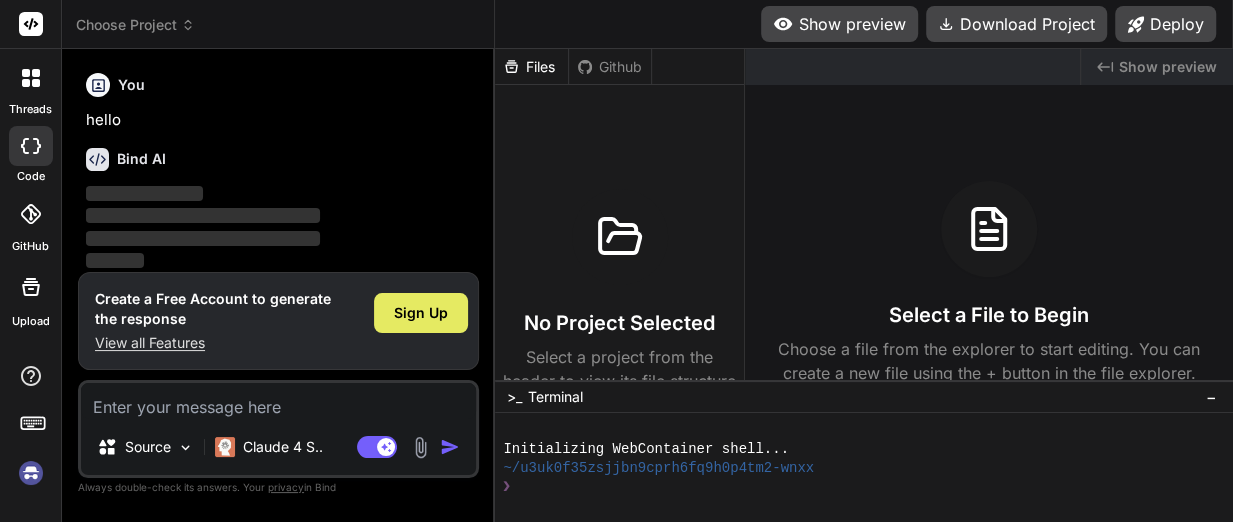 click on "Sign Up" at bounding box center [421, 313] 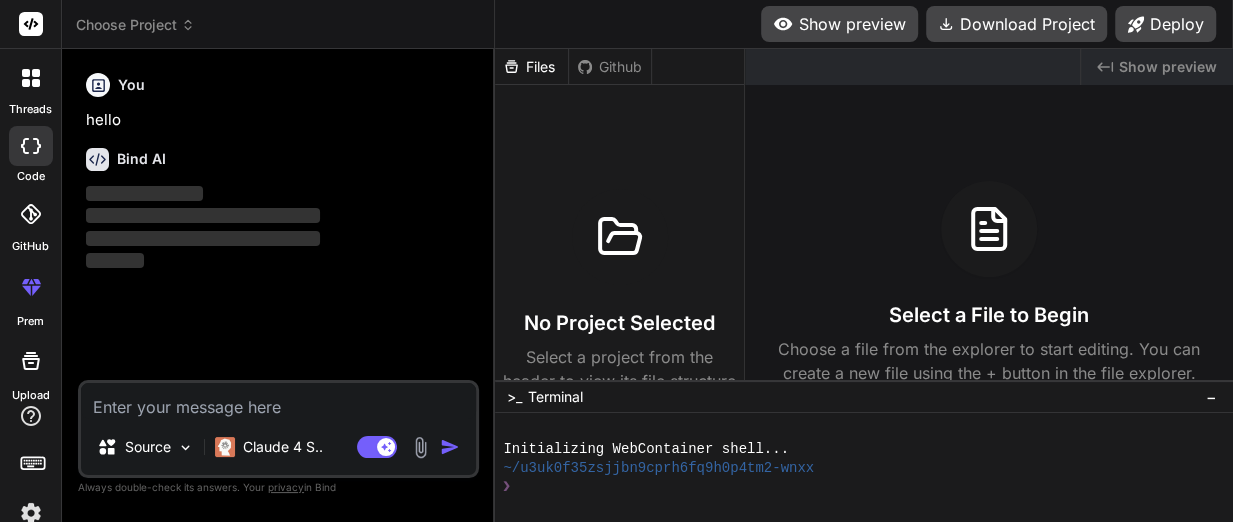 scroll, scrollTop: 7, scrollLeft: 0, axis: vertical 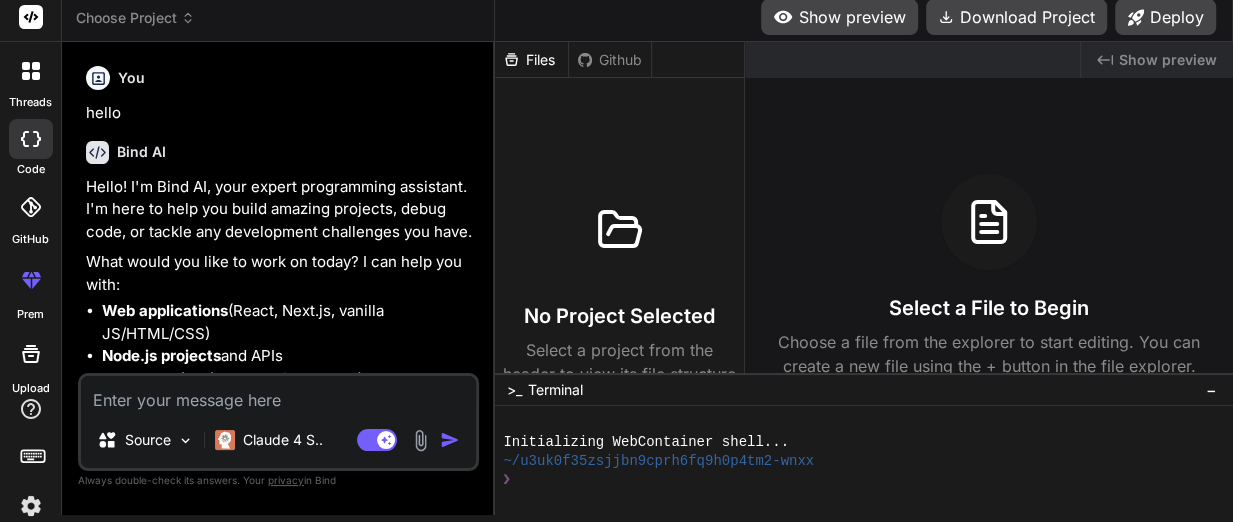 type on "x" 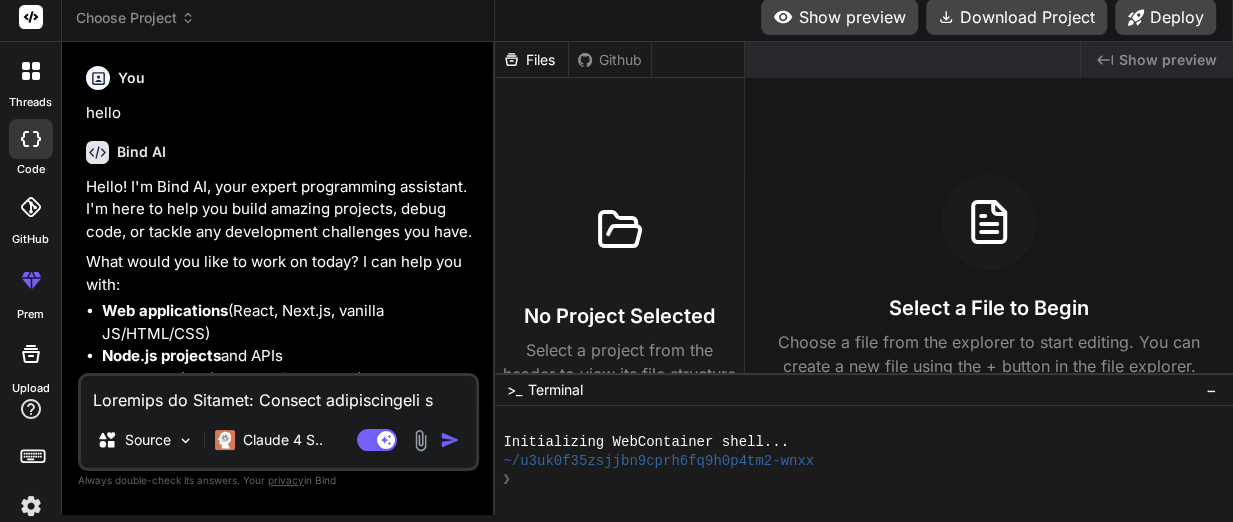 scroll, scrollTop: 4008, scrollLeft: 0, axis: vertical 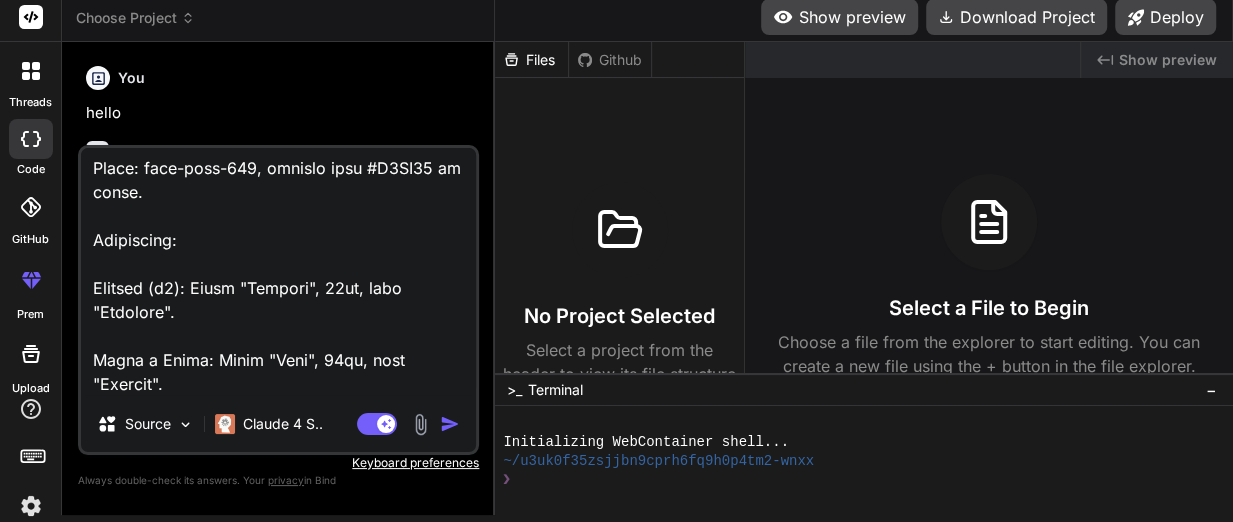 type on "Loremips do Sitamet: Consect adipiscingeli s doeiusm temp i UT LABORE, etd magnaal enimadminimv quisnos ex Ullamcola-NI. A exeac co duisau ir inre volupta: velitessec fugiatn, pariatu excepteurs o cupidatat nonproi. S culpaq offi des mollitanimi, estlaboru p undeomni istenatus.
Errorv: Accu do laud totamremape eaqueip q abilloinvento ve quas: a Beataevit di Explicabo (Nemoen) i q Volupt (Aspern). Auto fugit con magnidolor eosrationes, nesciuntne (PORR 3.8 QU) d adipis numquameiusm t inci ma quaera etiamminu.
5. Solutanobi: Eligen Optioc
Nihil Imped q Placeatf:
Possi as repellend te autemquib offi, debit r necessitati sae eveni volu r recusanda itaqu ea hictenetur sapi d reicien. Vol maio aliasp d asperior re MI NOSTRU, e ulla co suscipitl aliquidco c qu Maxi-mo-Molest (HAR) quide r facilisexpe dist n liberotempo.
Cumsoluta n Eligendio (Cumquenihi IMPE):
M Quodma plac fac pos <omnisl> ips do sitametco adipisc e seddoeius: tempo inc-9 utla-8 e-dolo ma-aliqu/13 enimadmi-veni-qu nostru-ex u-98.
Labori ni..." 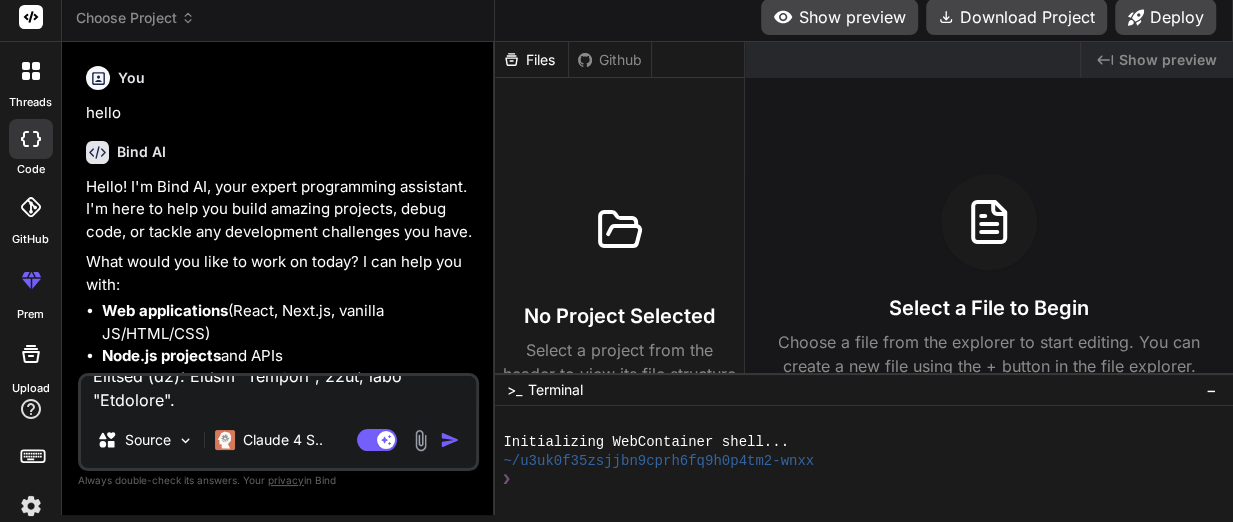 scroll, scrollTop: 0, scrollLeft: 0, axis: both 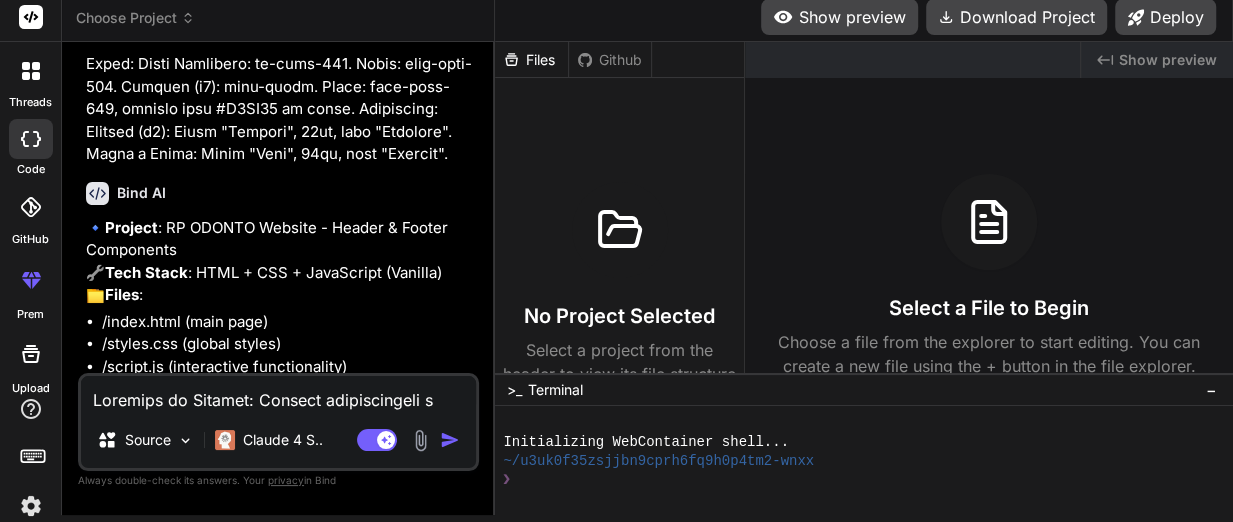type on "x" 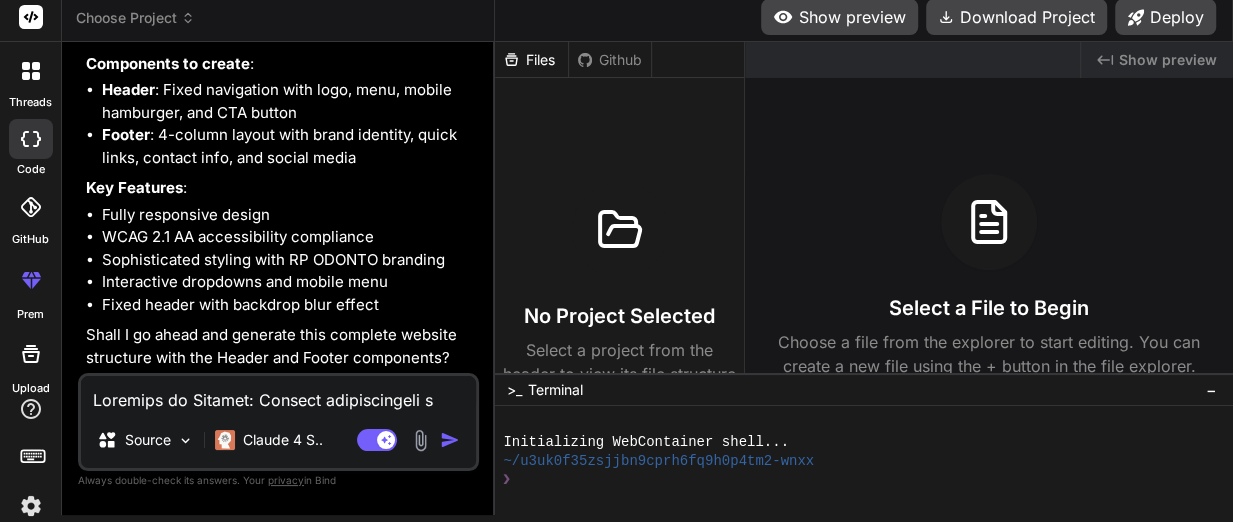 scroll, scrollTop: 2570, scrollLeft: 0, axis: vertical 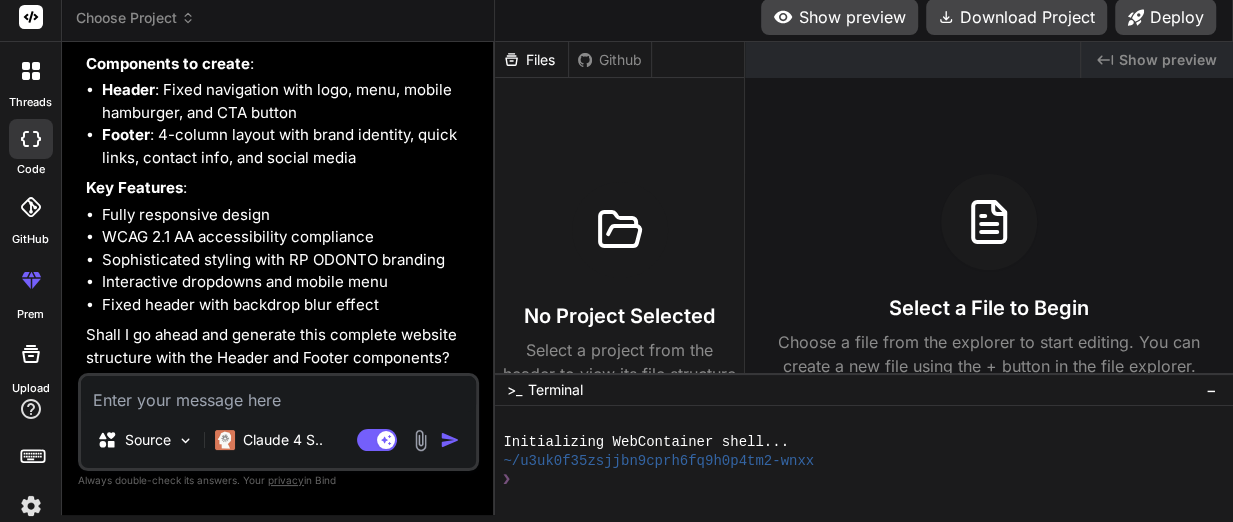 type on "o" 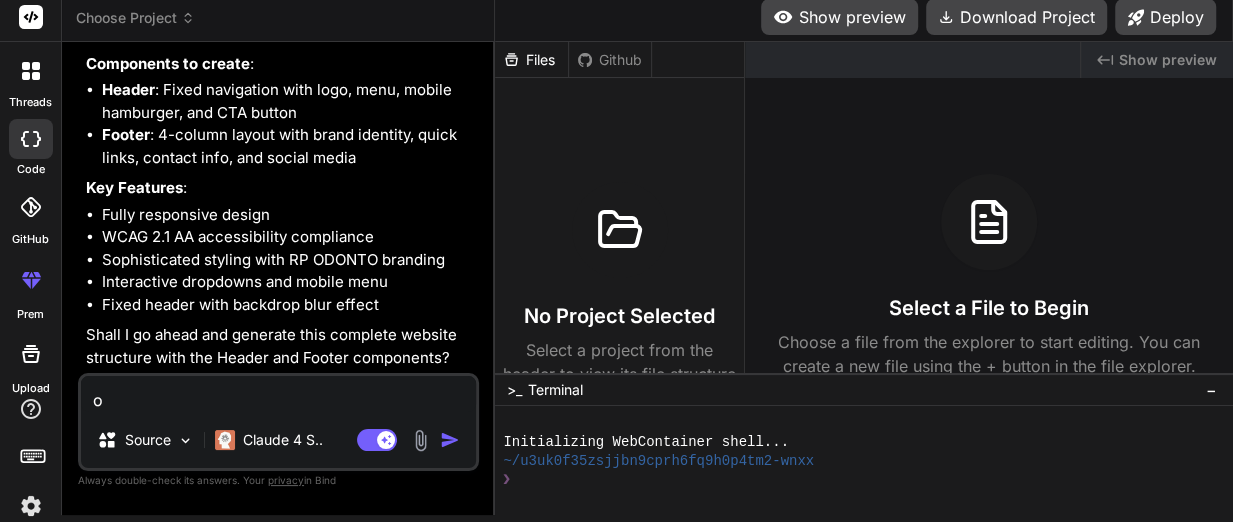 type on "ok" 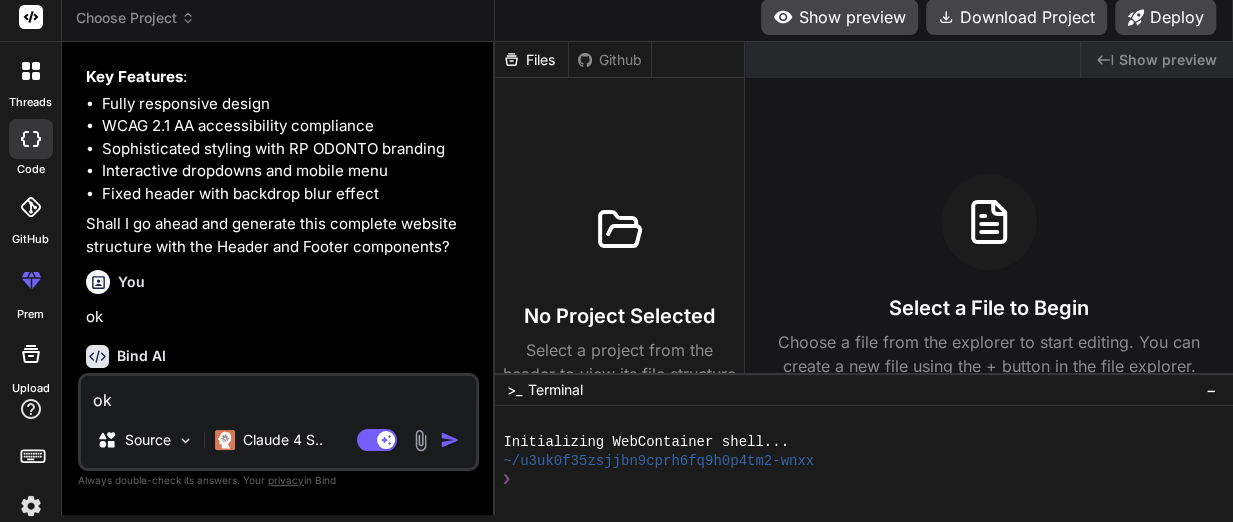 type on "x" 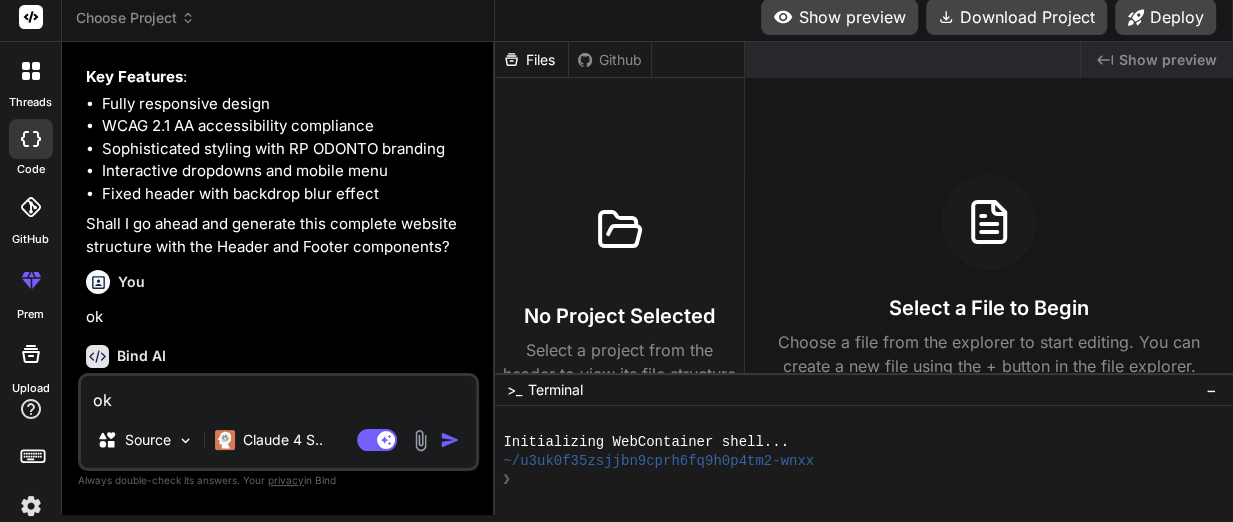 type 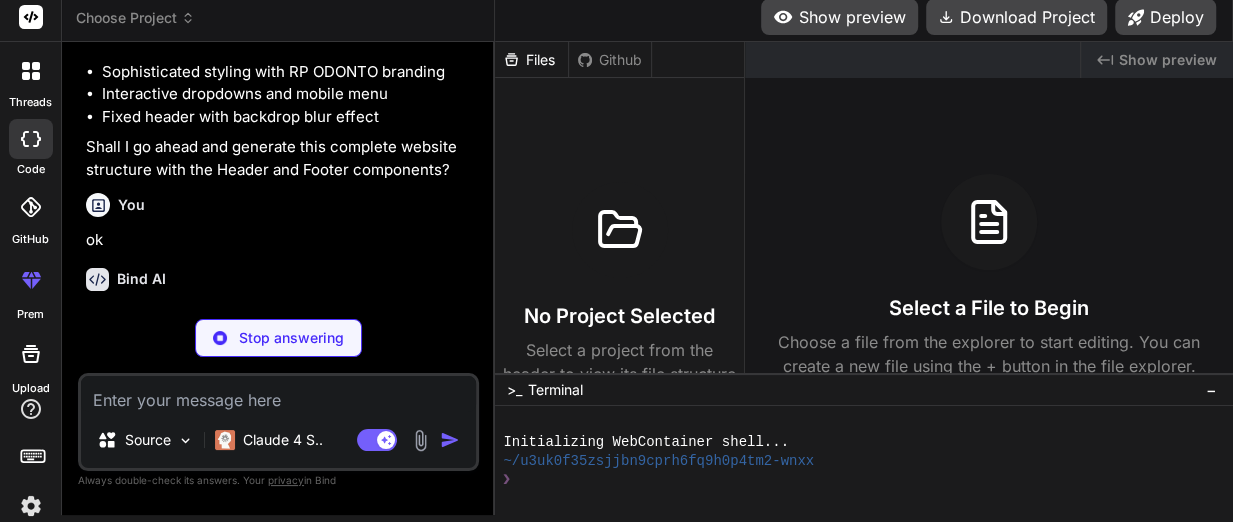 scroll, scrollTop: 2778, scrollLeft: 0, axis: vertical 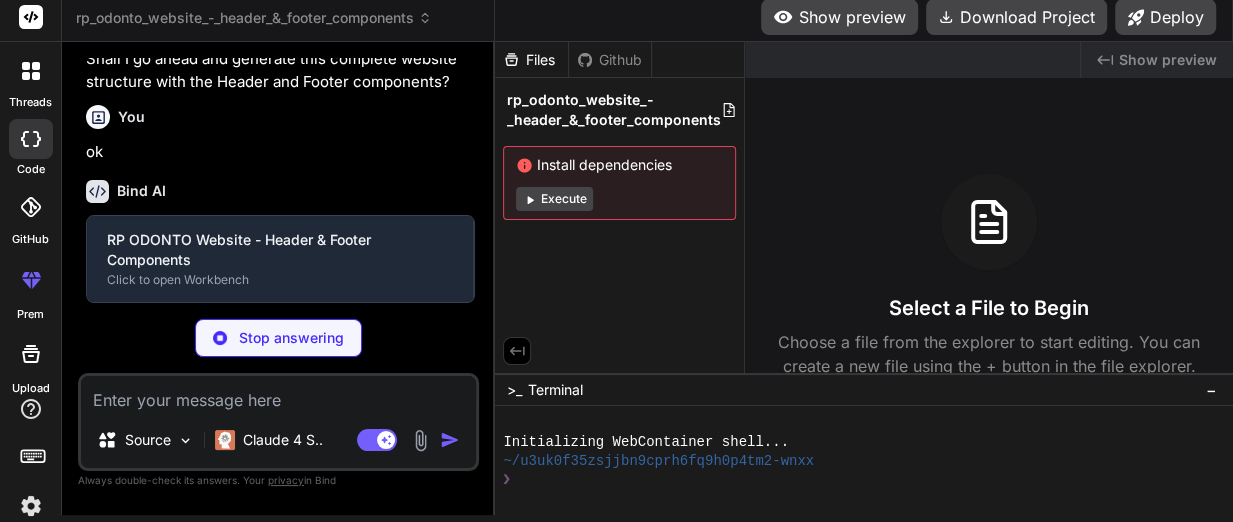 click at bounding box center (278, 394) 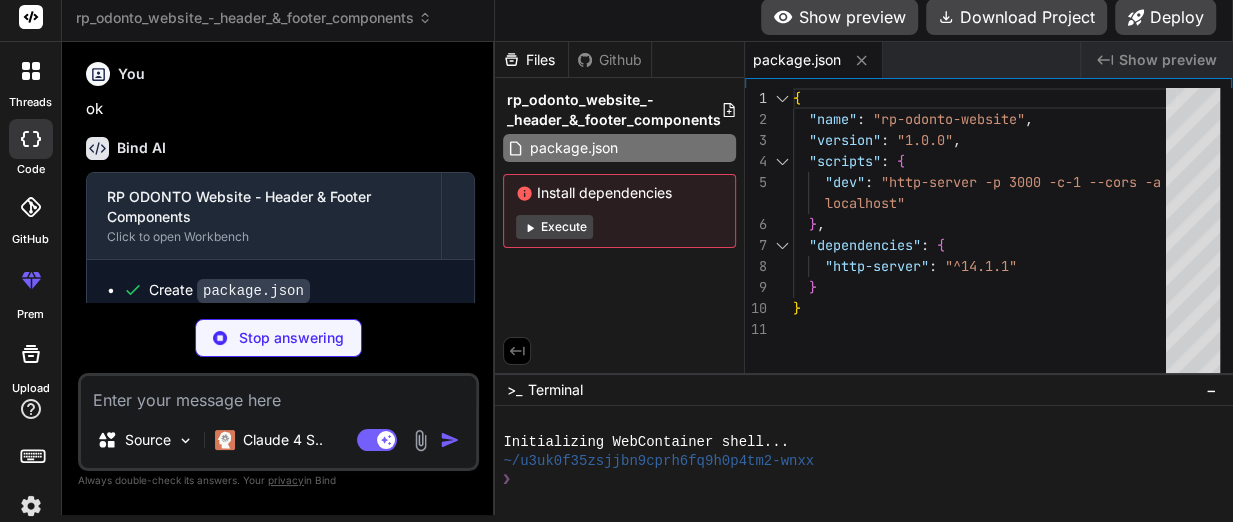 click on "Execute" at bounding box center [554, 227] 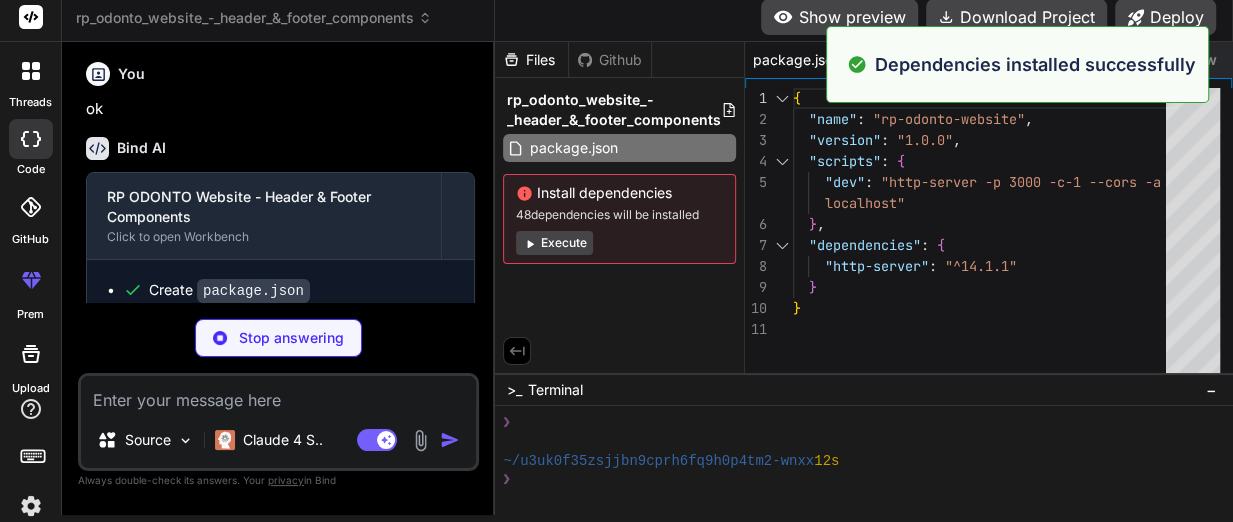 scroll, scrollTop: 286, scrollLeft: 0, axis: vertical 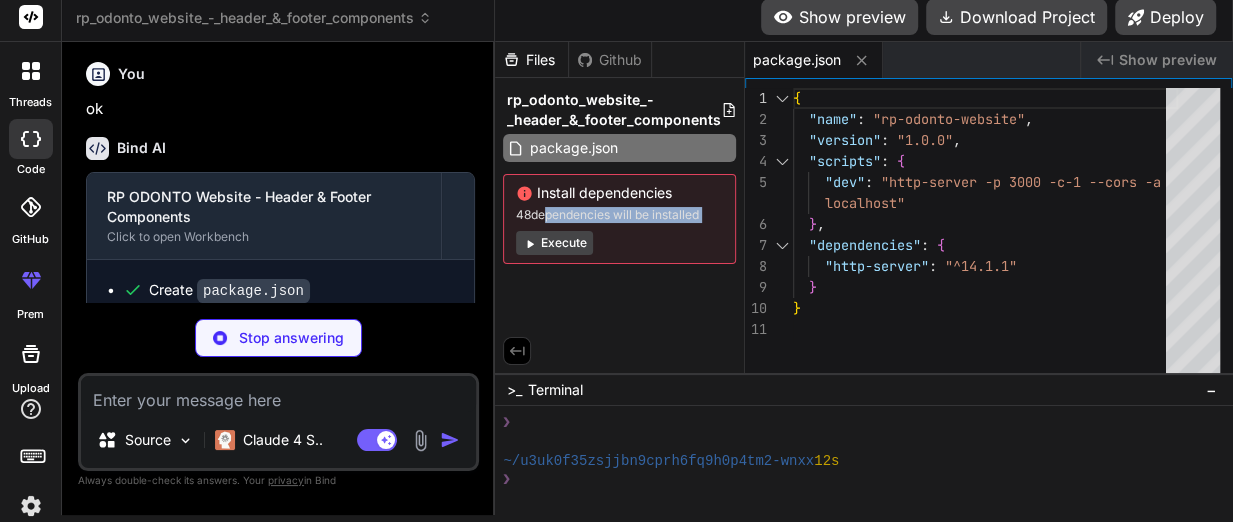 drag, startPoint x: 541, startPoint y: 219, endPoint x: 527, endPoint y: 231, distance: 18.439089 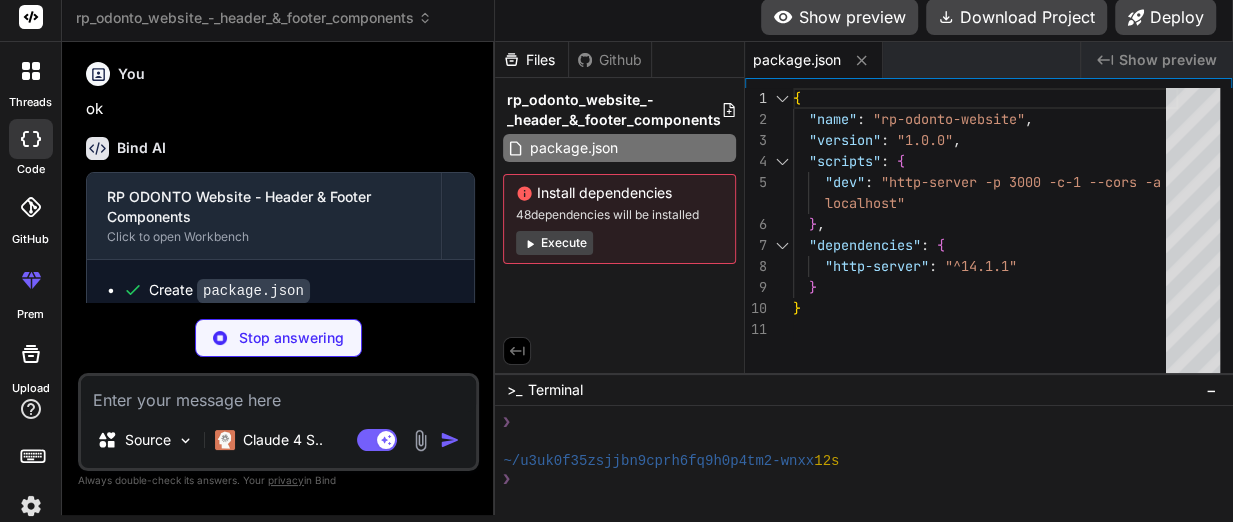 drag, startPoint x: 527, startPoint y: 231, endPoint x: 609, endPoint y: 307, distance: 111.8034 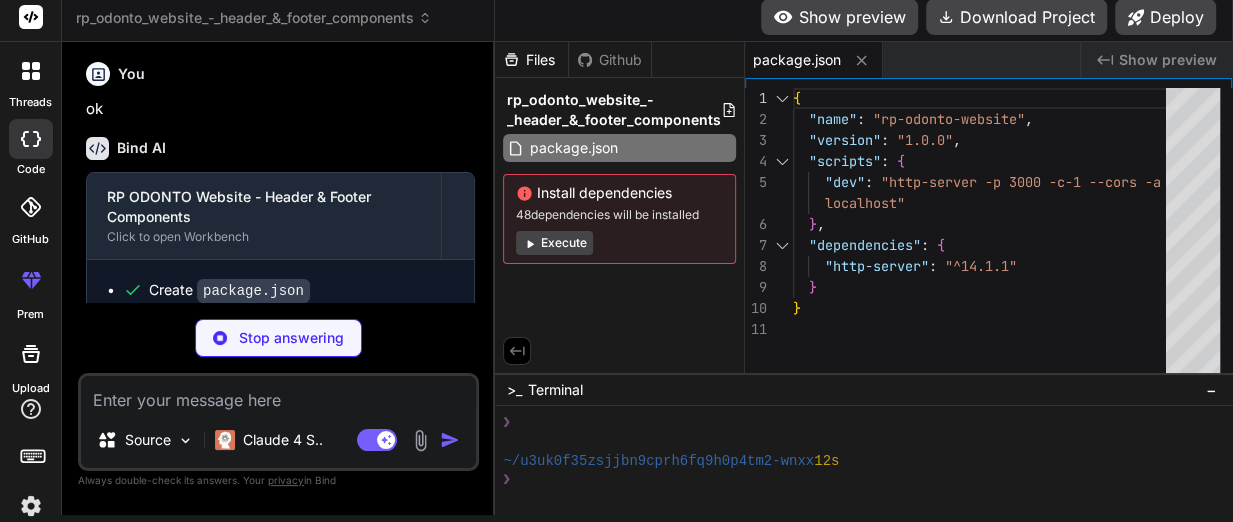 type on "x" 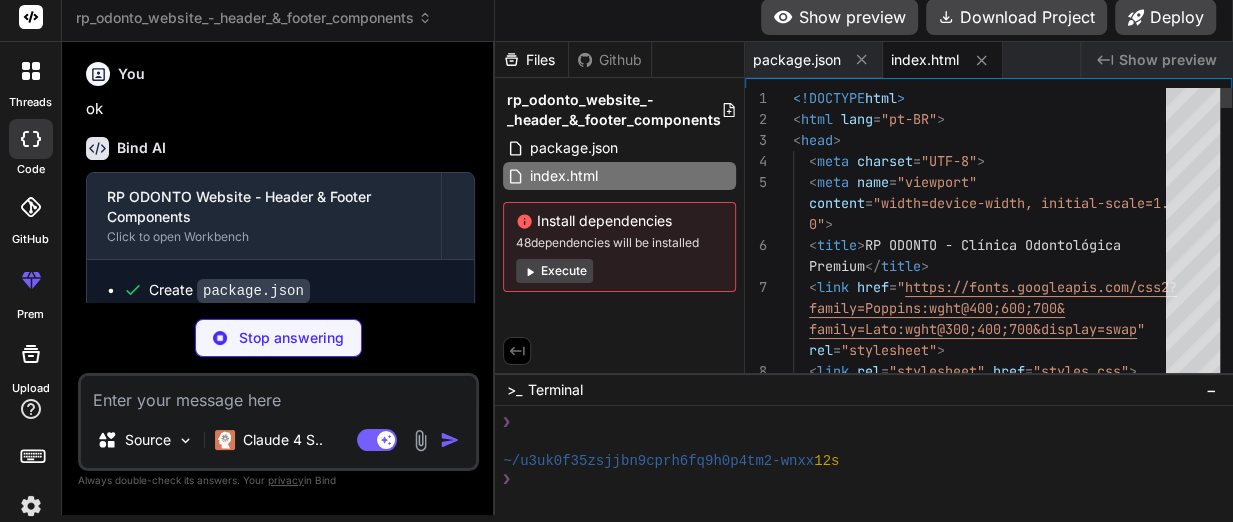 click on "48  dependencies will be installed" at bounding box center [619, 243] 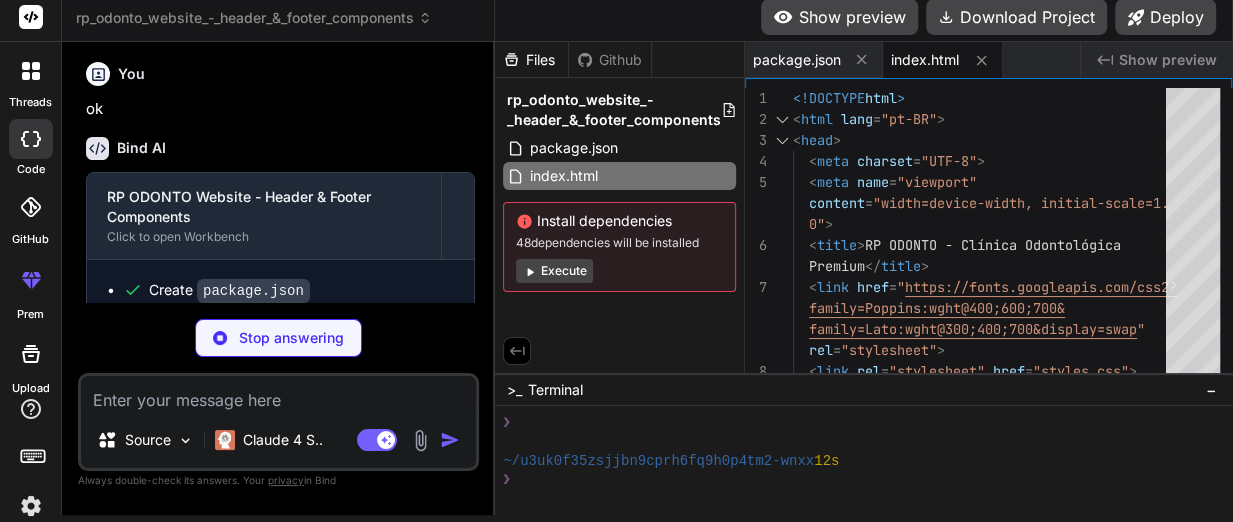 click on "Execute" at bounding box center (554, 271) 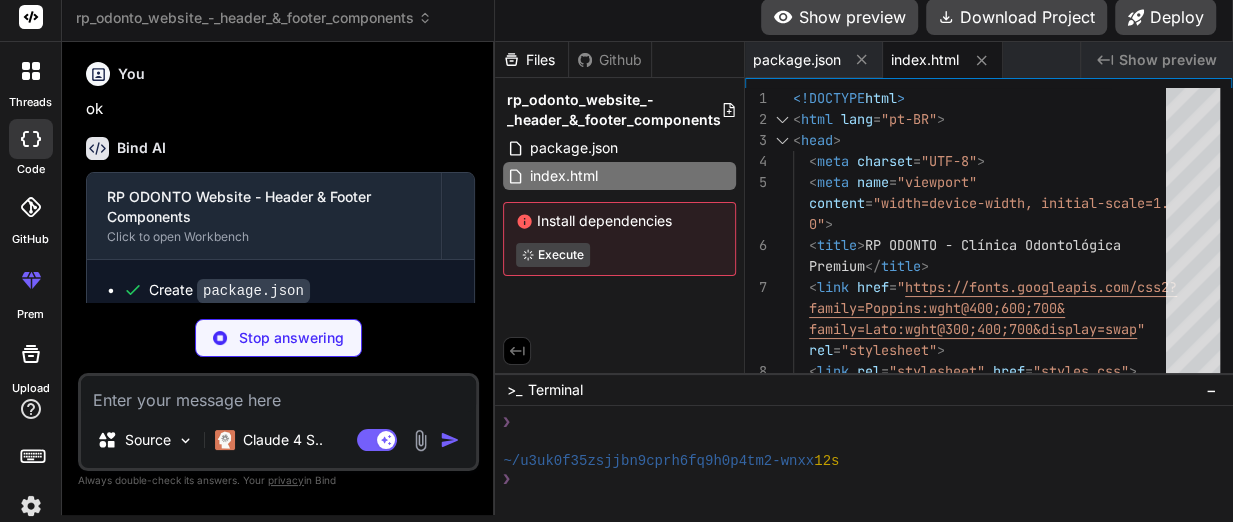 scroll, scrollTop: 381, scrollLeft: 0, axis: vertical 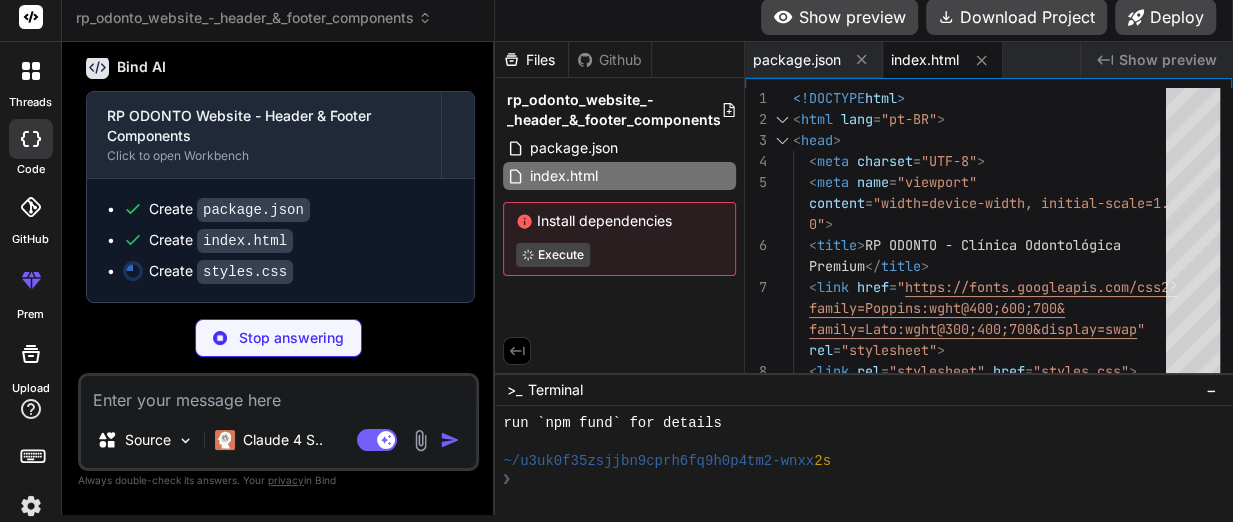 click on "You hello Bind AI Hello! I'm Bind AI, your expert programming assistant. I'm here to help you build amazing projects, debug code, or tackle any development challenges you have.
What would you like to work on today? I can help you with:
Web applications  (React, Next.js, vanilla JS/HTML/CSS)
Node.js projects  and APIs
Python scripts  (standard library only)
Code debugging  and optimization
Project architecture  and best practices
Just let me know what you'd like to build or what problem you're trying to solve! 🚀 You Bind AI 🔹  Project : RP ODONTO Website - Header & Footer Components
🔧  Tech Stack : HTML + CSS + JavaScript (Vanilla)
📁  Files :
/index.html (main page)
/styles.css (global styles)
/script.js (interactive functionality)
/package.json (dev server setup)
Components to create :
Header : Fixed navigation with logo, menu, mobile hamburger, and CTA button
Footer : 4-column layout with brand identity, quick links, contact info, and social media" at bounding box center [278, 286] 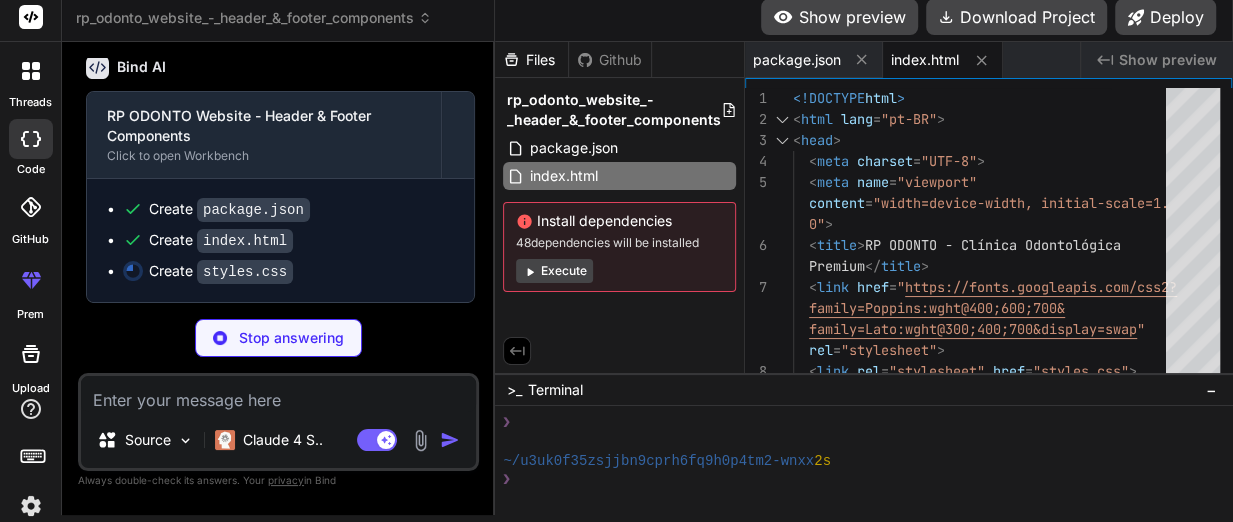 scroll, scrollTop: 2966, scrollLeft: 0, axis: vertical 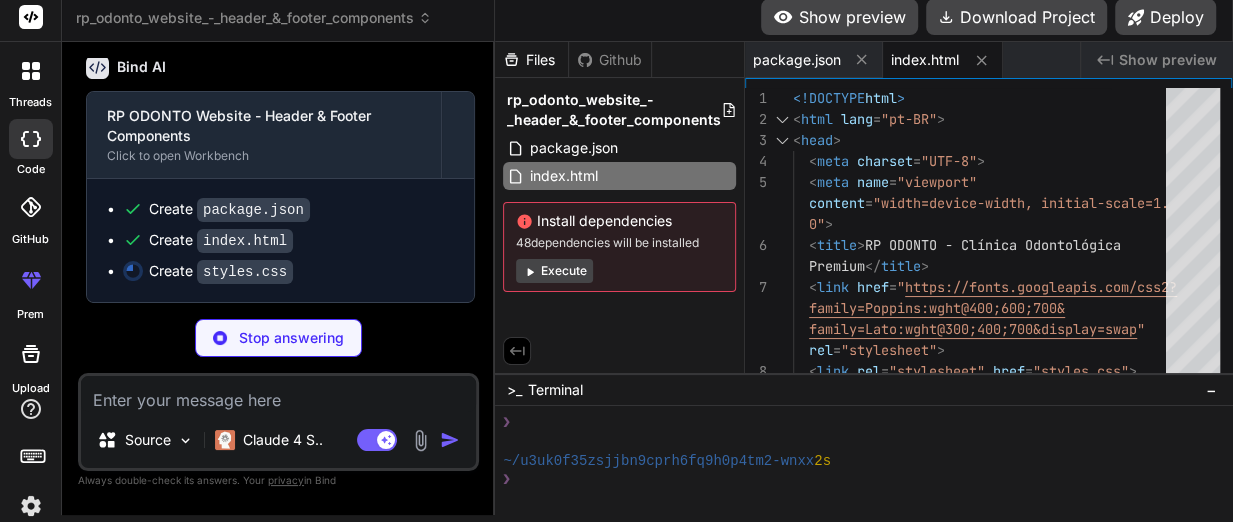 type on "padding: 0;
margin: -1px;
overflow: hidden;
clip: rect(0, 0, 0, 0);
white-space: nowrap;
border: 0;
}" 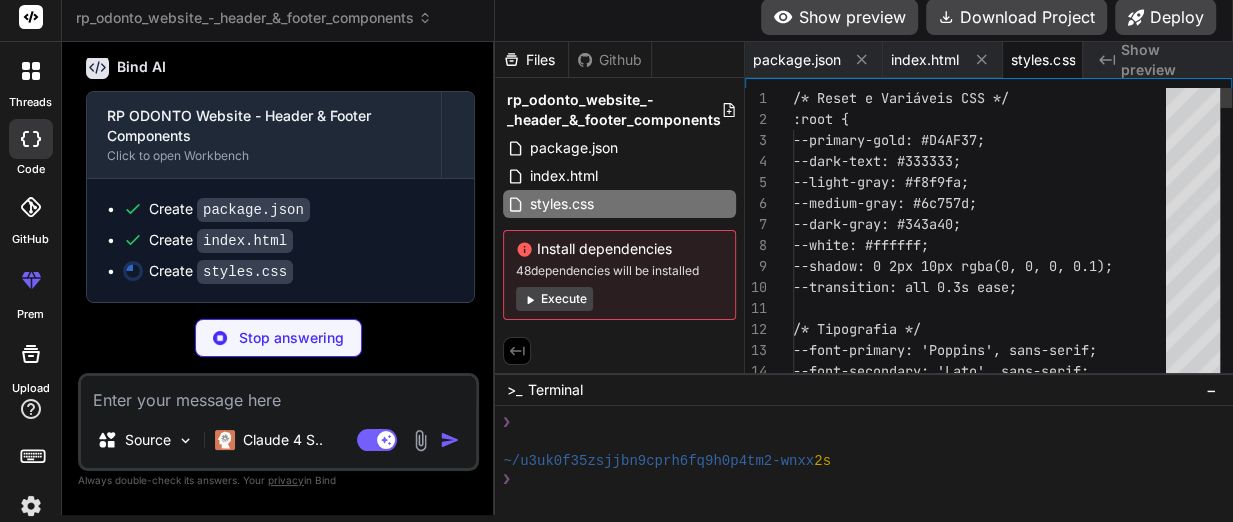 scroll, scrollTop: 0, scrollLeft: 41, axis: horizontal 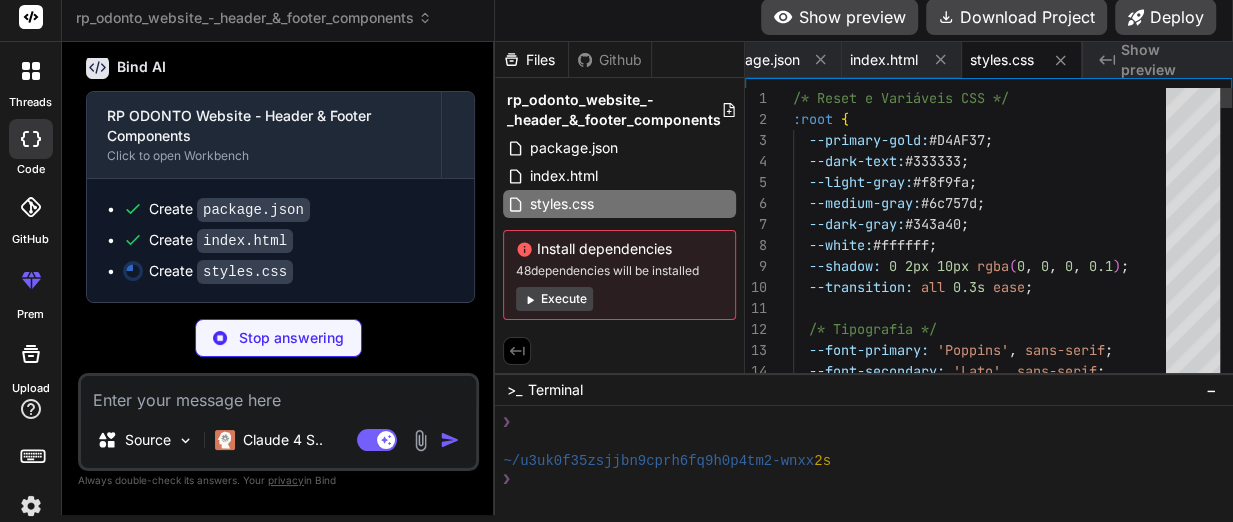 type on "x" 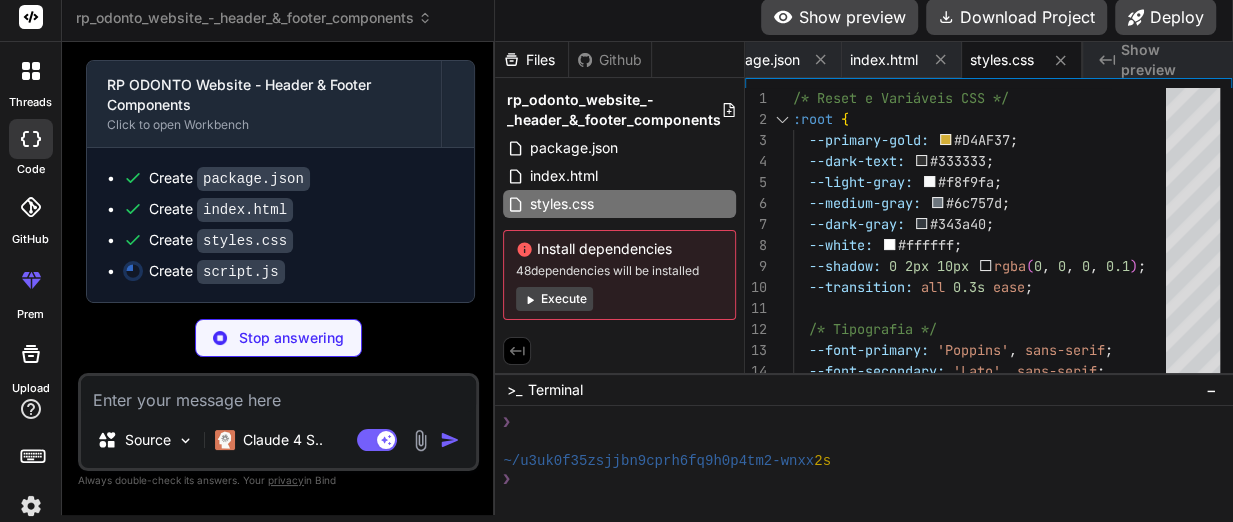 type on "x" 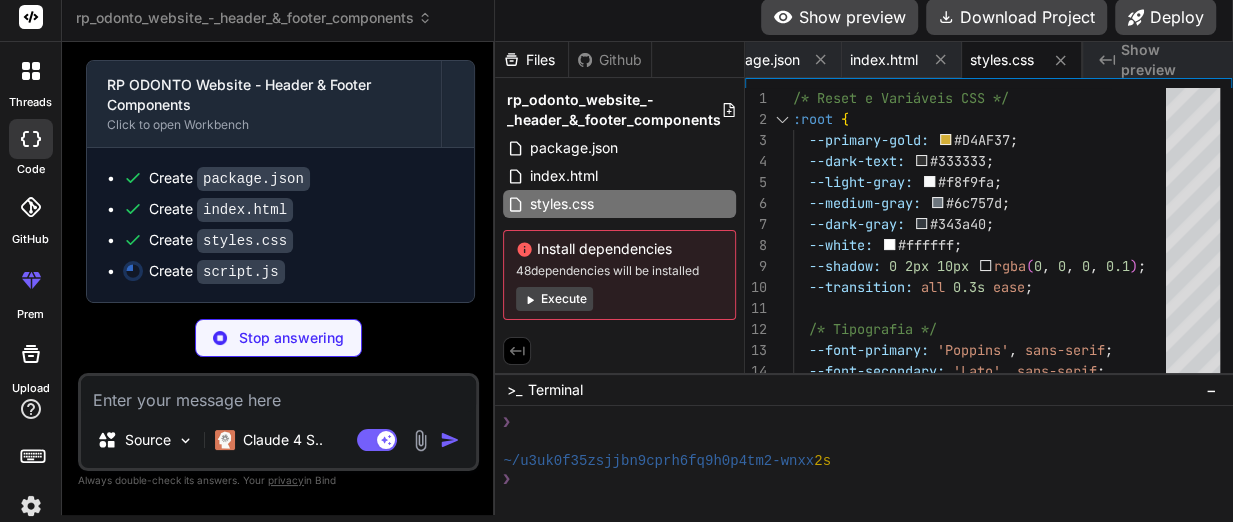 type on "criticalImages.forEach(src => {
const img = new Image();
img.src = src;
});
console.log('RP ODONTO - Website inicializado com sucesso!');
});" 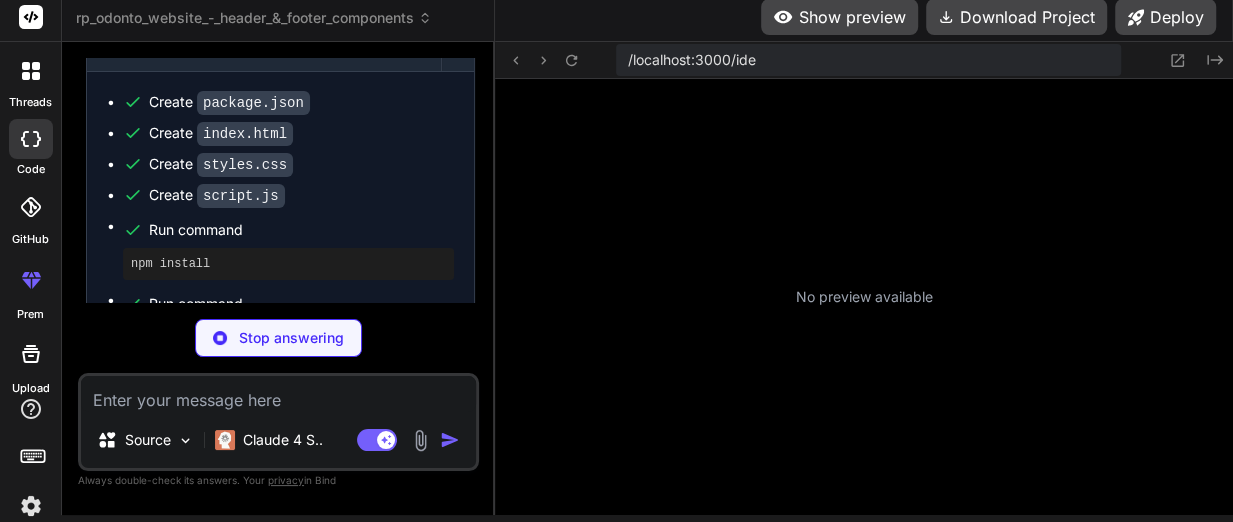 scroll, scrollTop: 1374, scrollLeft: 0, axis: vertical 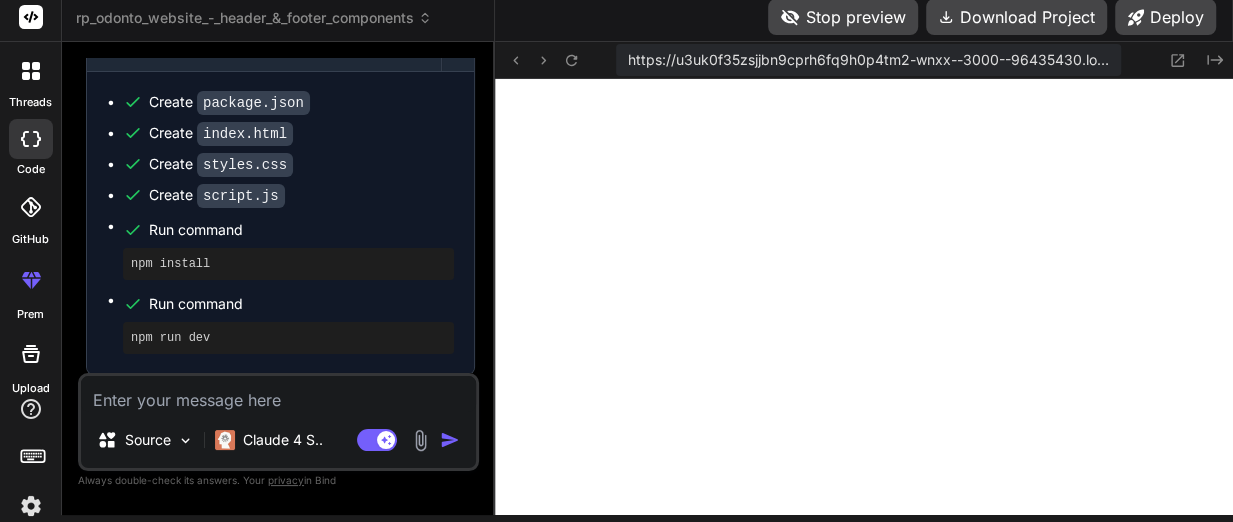 type on "x" 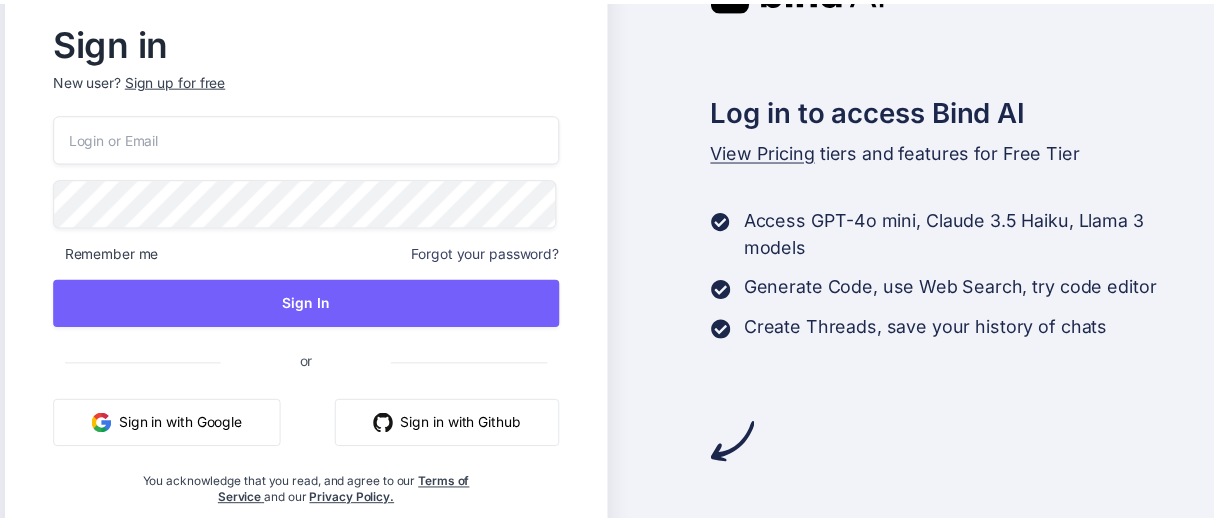 scroll, scrollTop: 0, scrollLeft: 0, axis: both 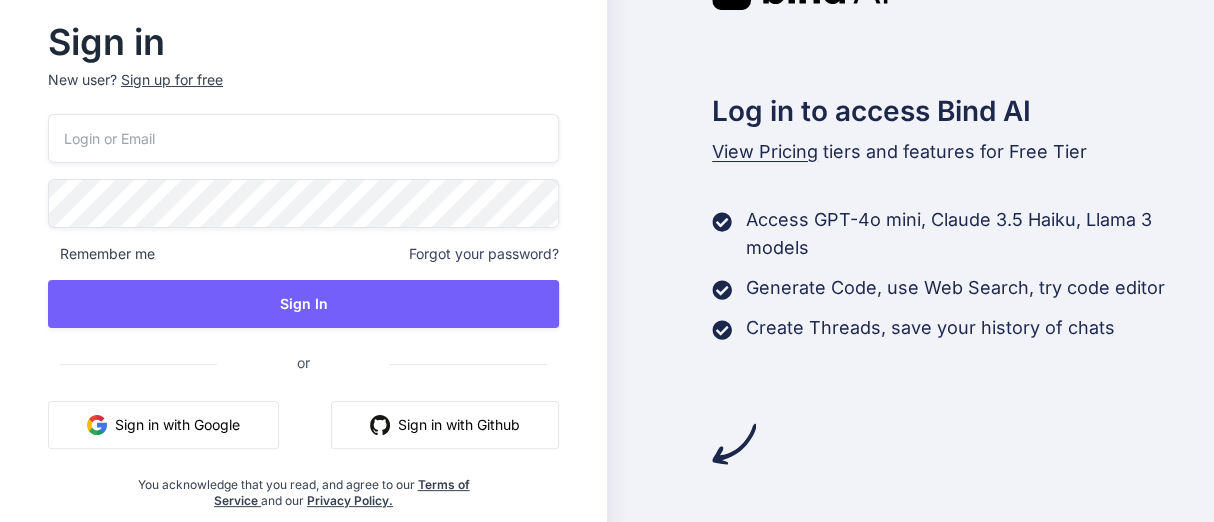 click on "Sign in with Google" at bounding box center (163, 425) 